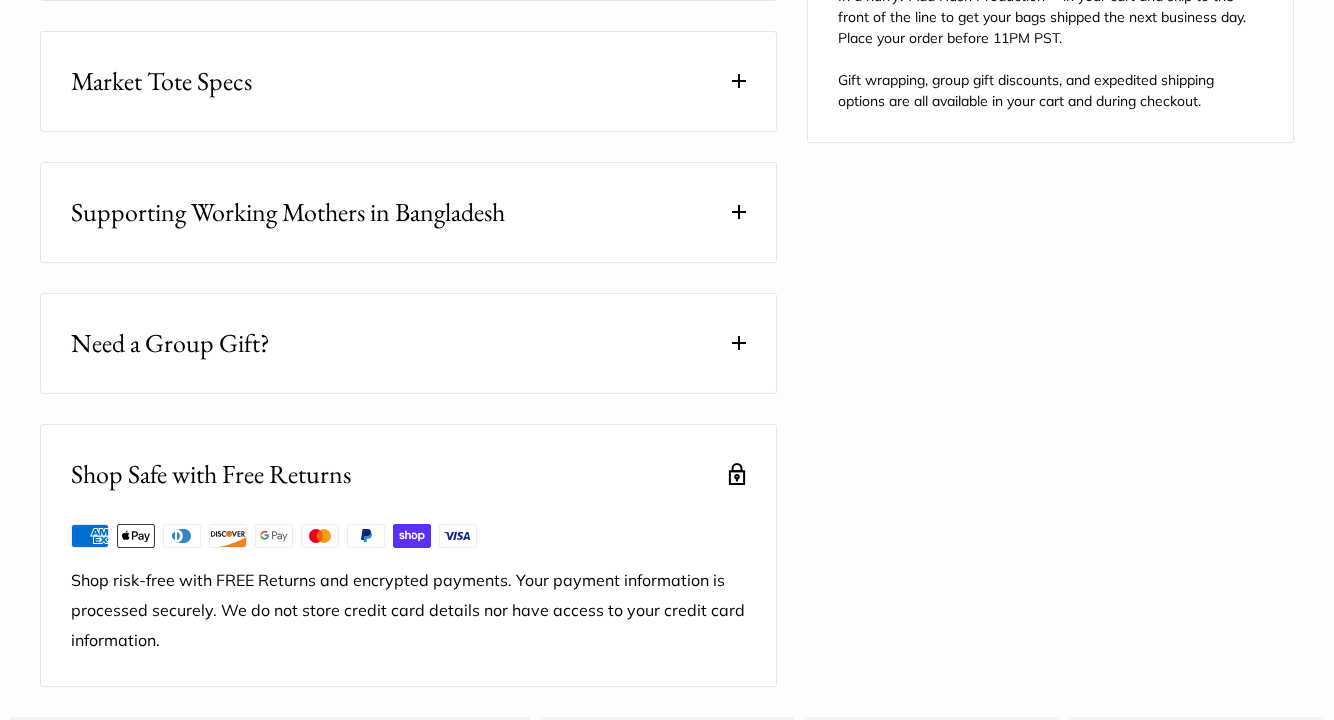 scroll, scrollTop: 0, scrollLeft: 0, axis: both 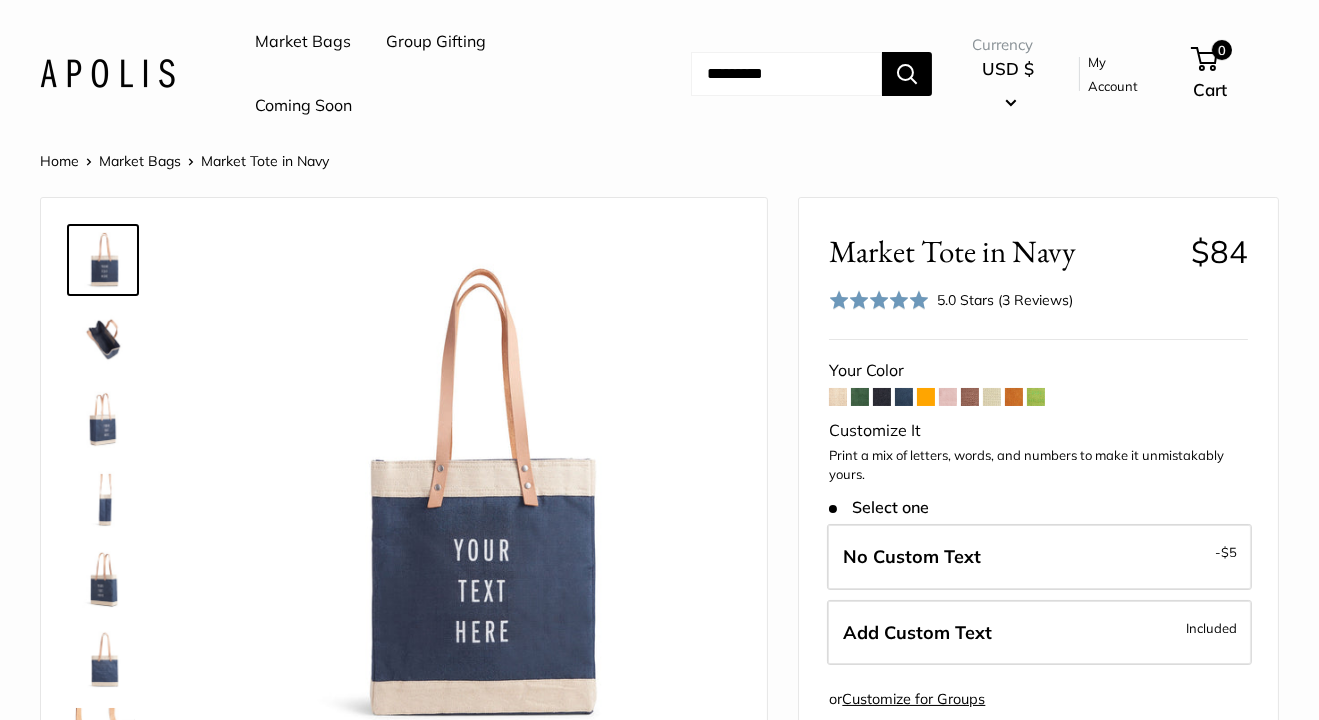 click on "Market Bags" at bounding box center [303, 42] 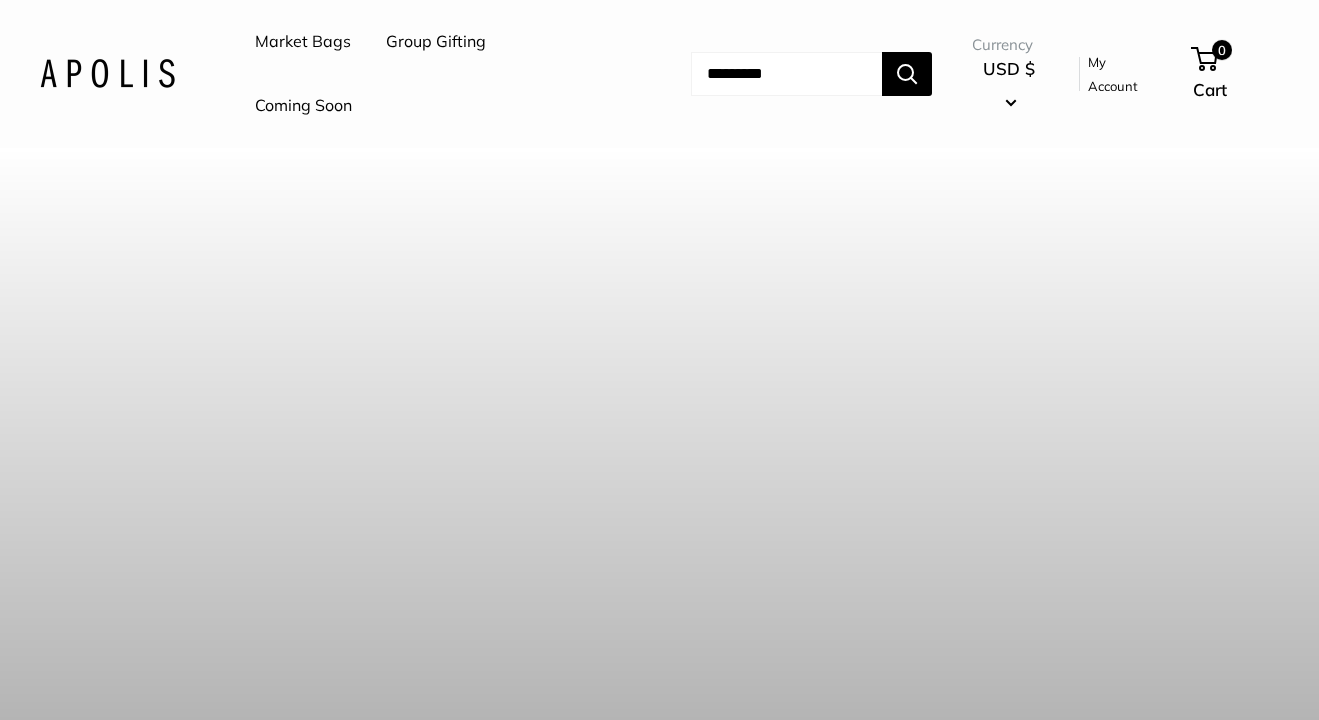 scroll, scrollTop: 0, scrollLeft: 0, axis: both 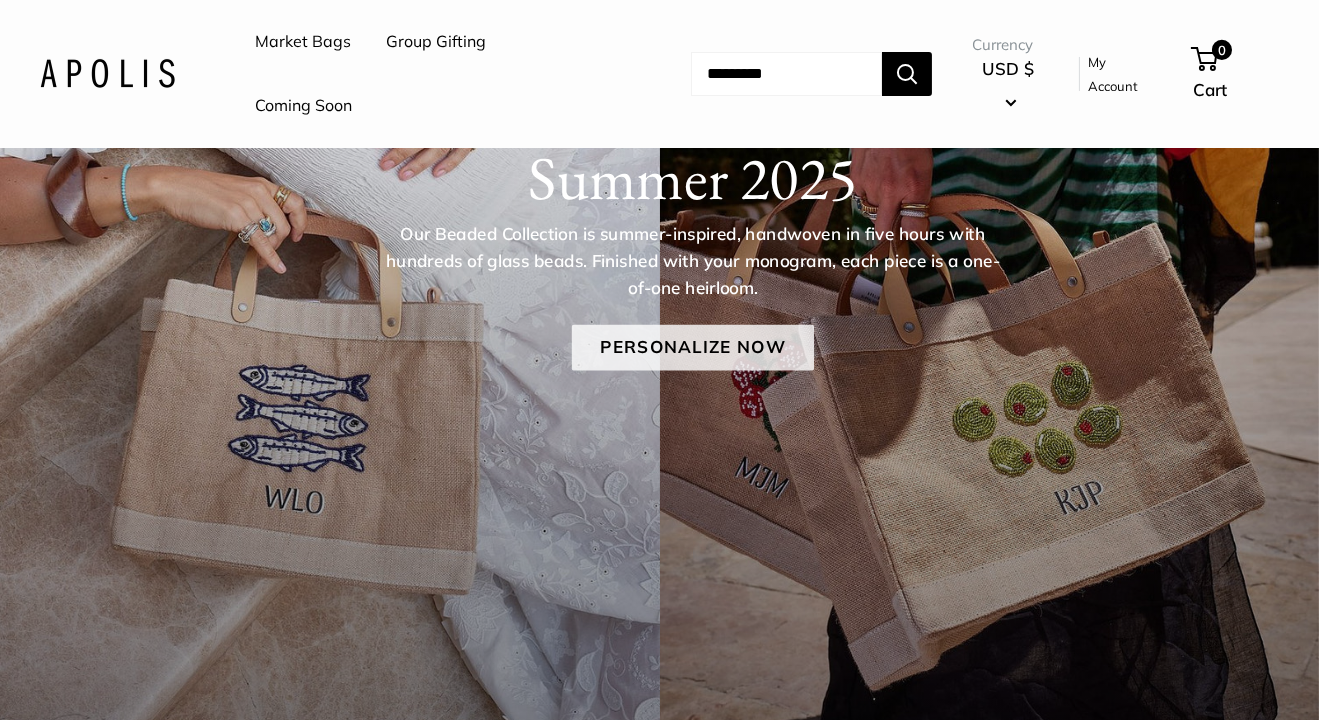 click on "Personalize Now" at bounding box center (692, 348) 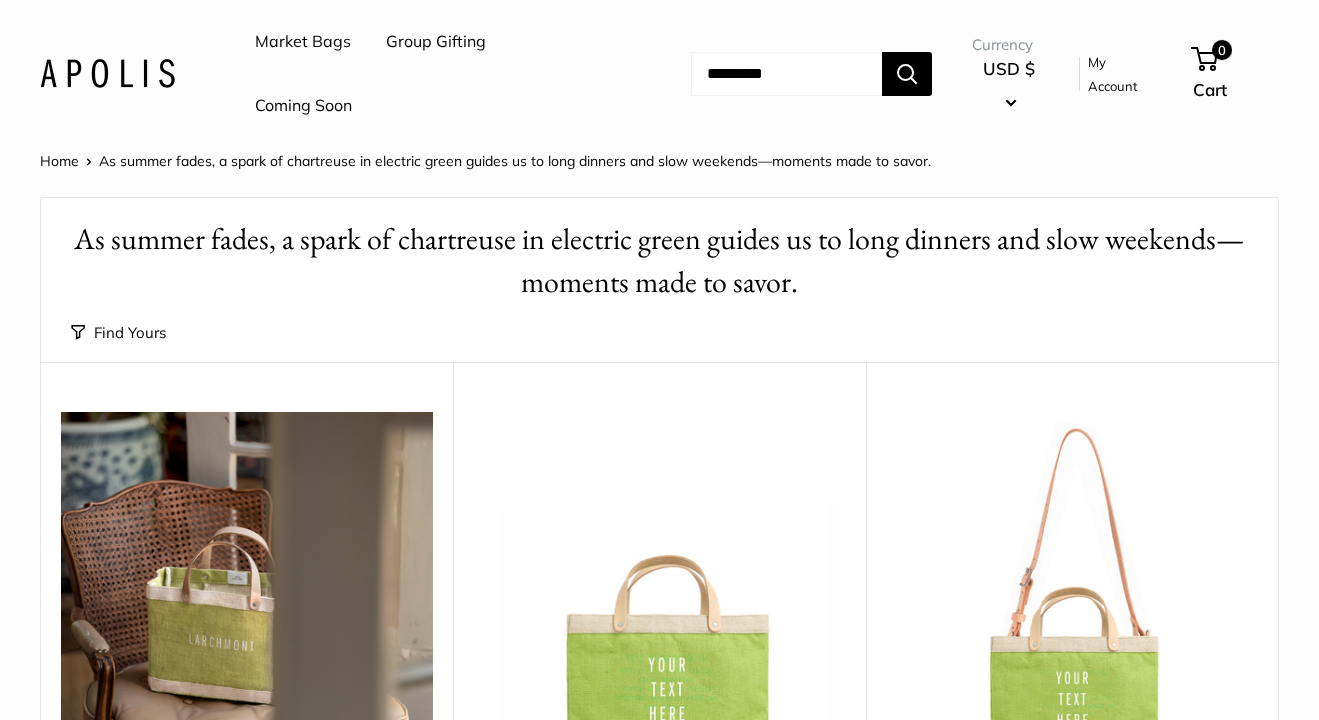 scroll, scrollTop: 0, scrollLeft: 0, axis: both 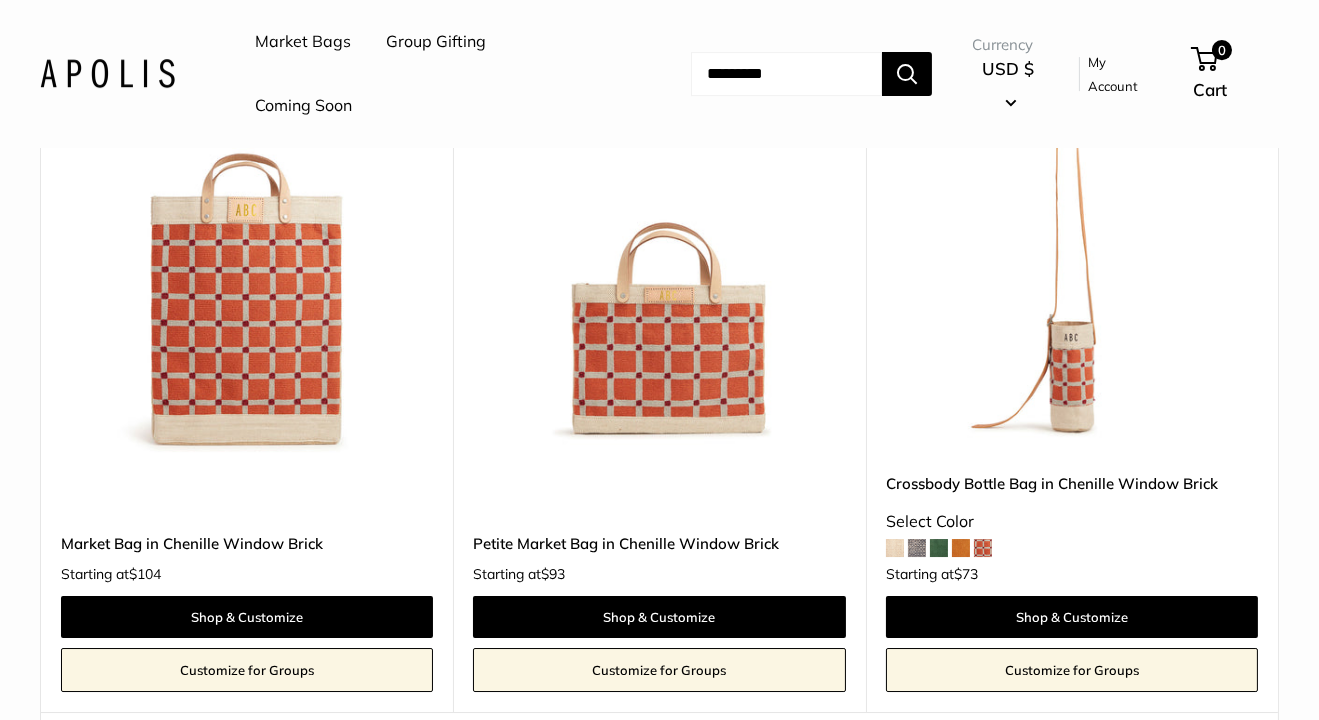 click at bounding box center (895, 548) 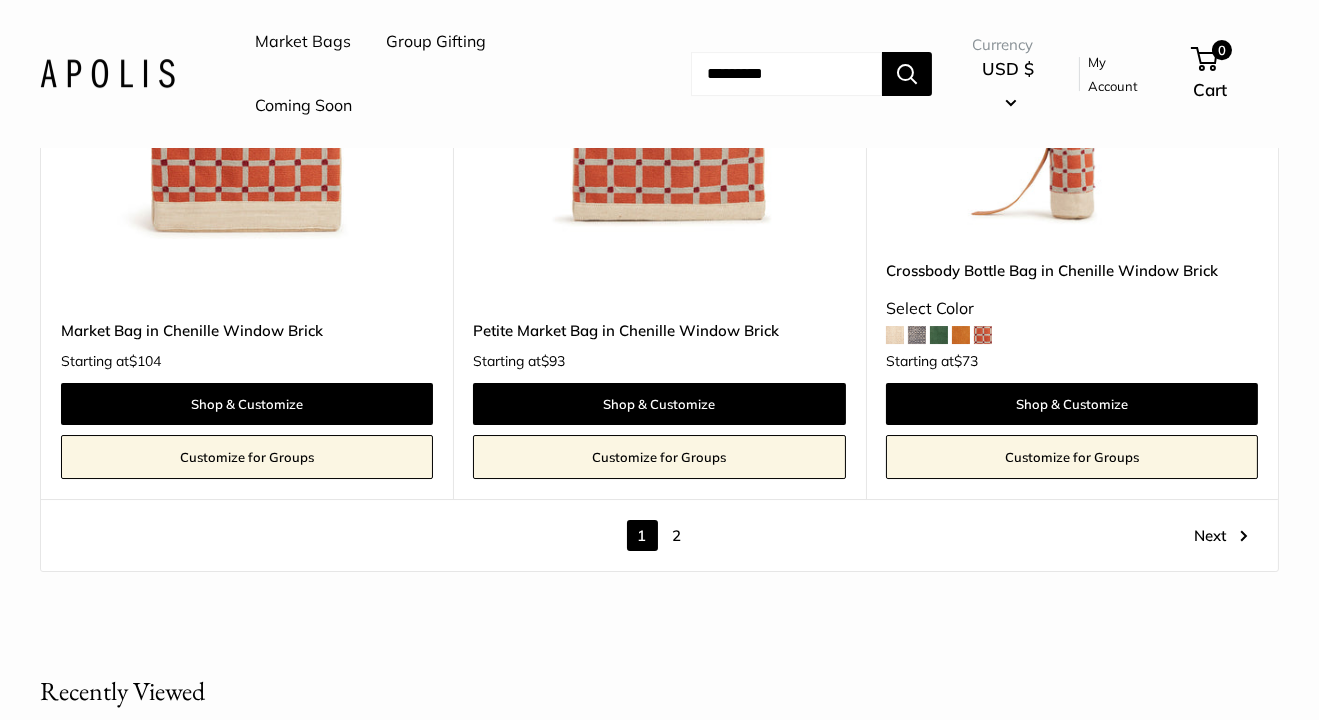 scroll, scrollTop: 11013, scrollLeft: 0, axis: vertical 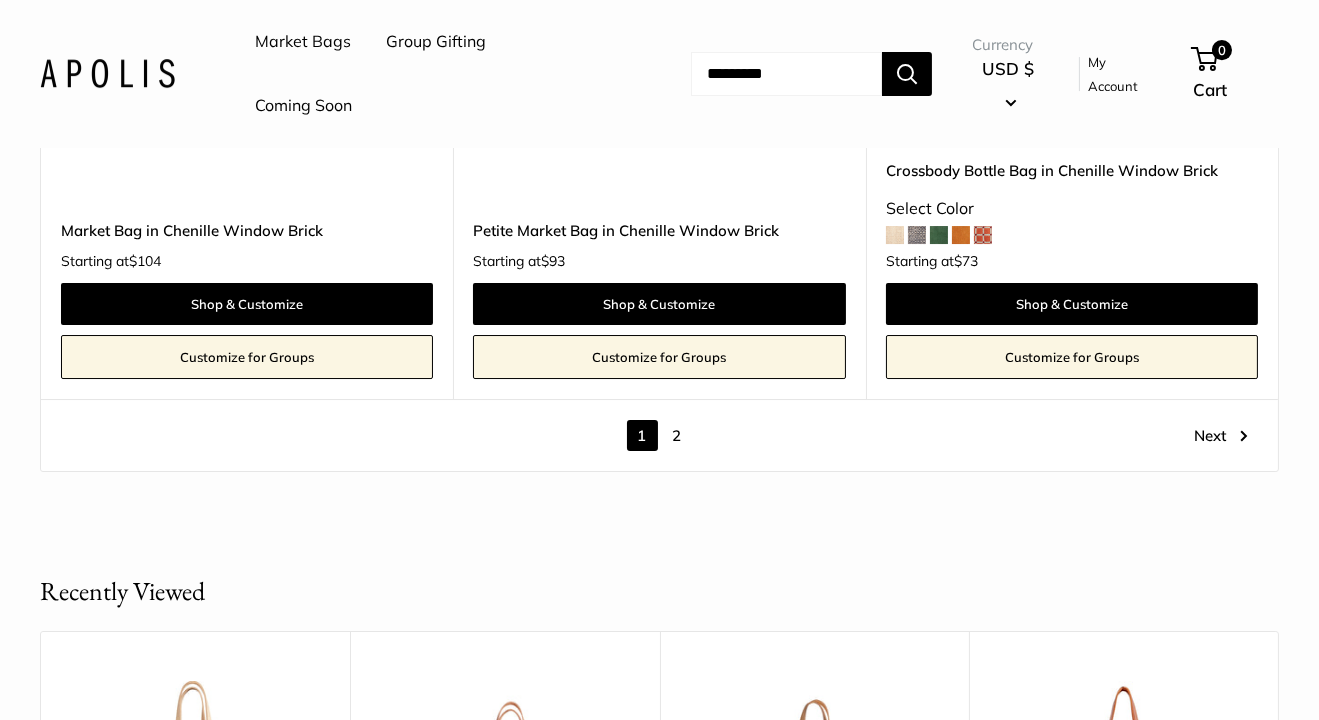 click on "2" at bounding box center [677, 435] 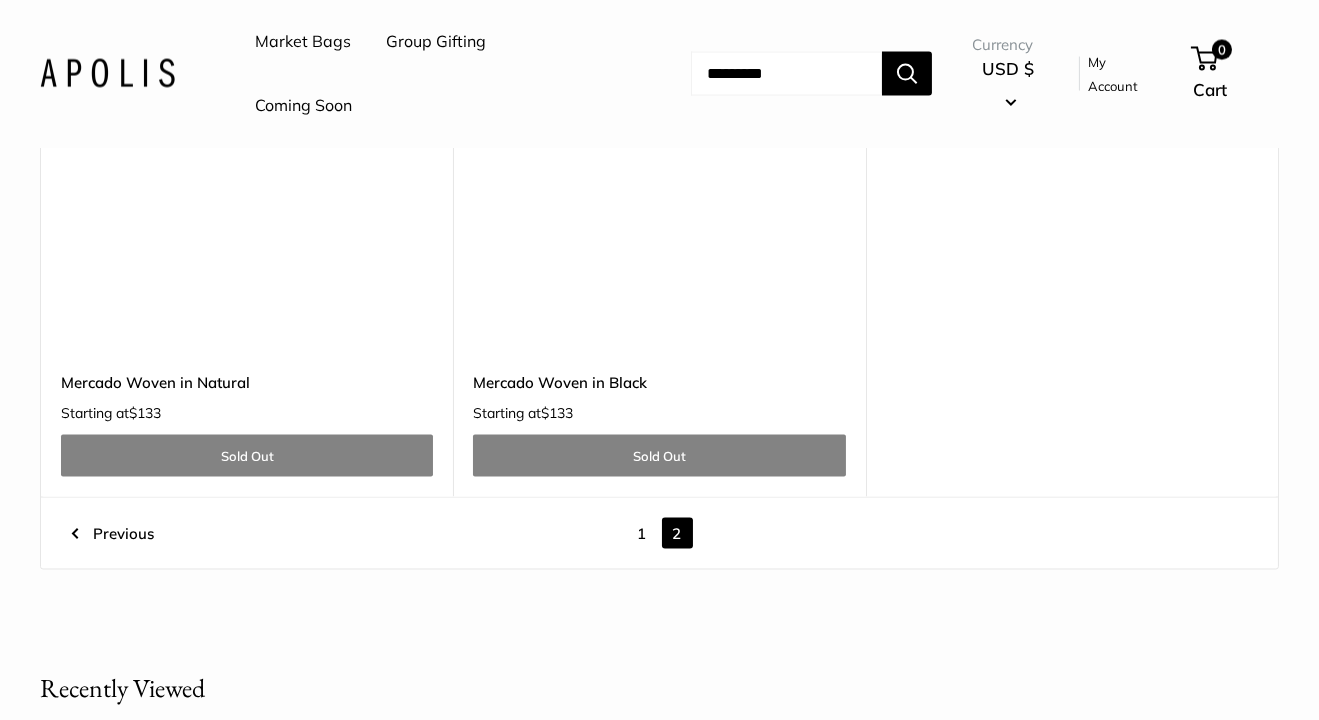 scroll, scrollTop: 5124, scrollLeft: 0, axis: vertical 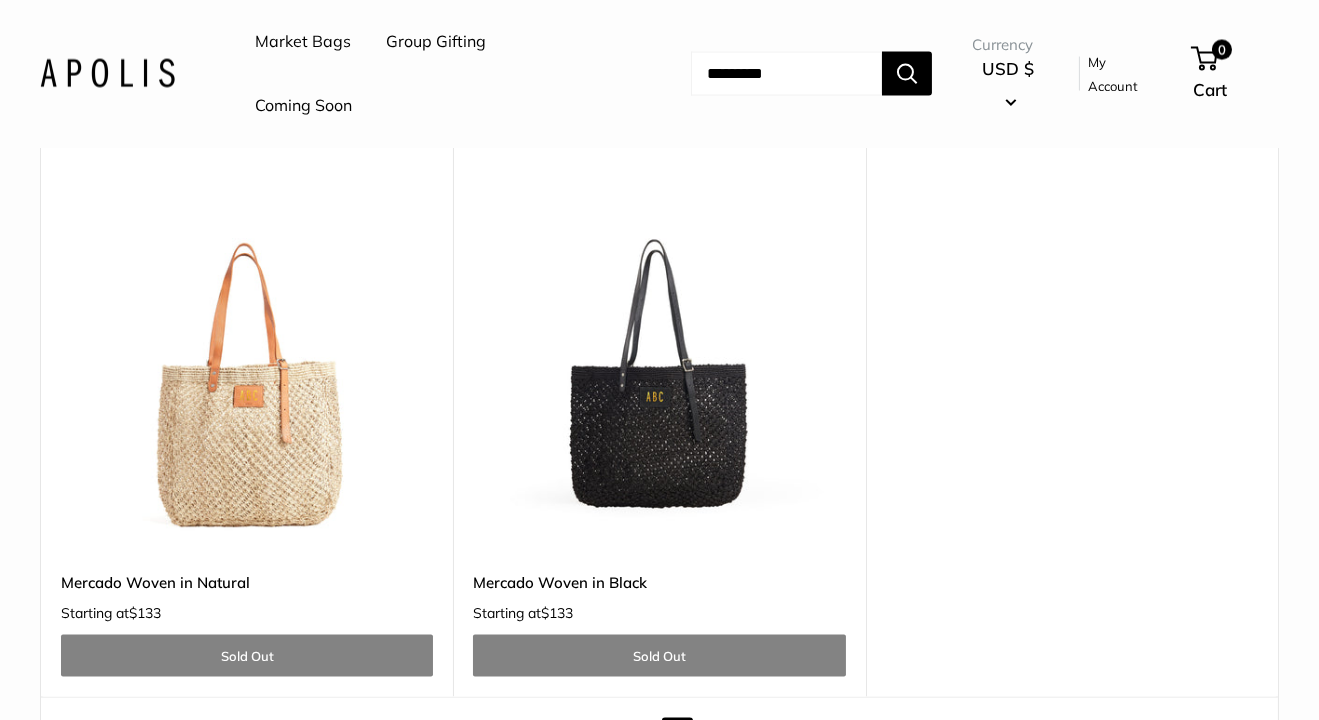 click at bounding box center (0, 0) 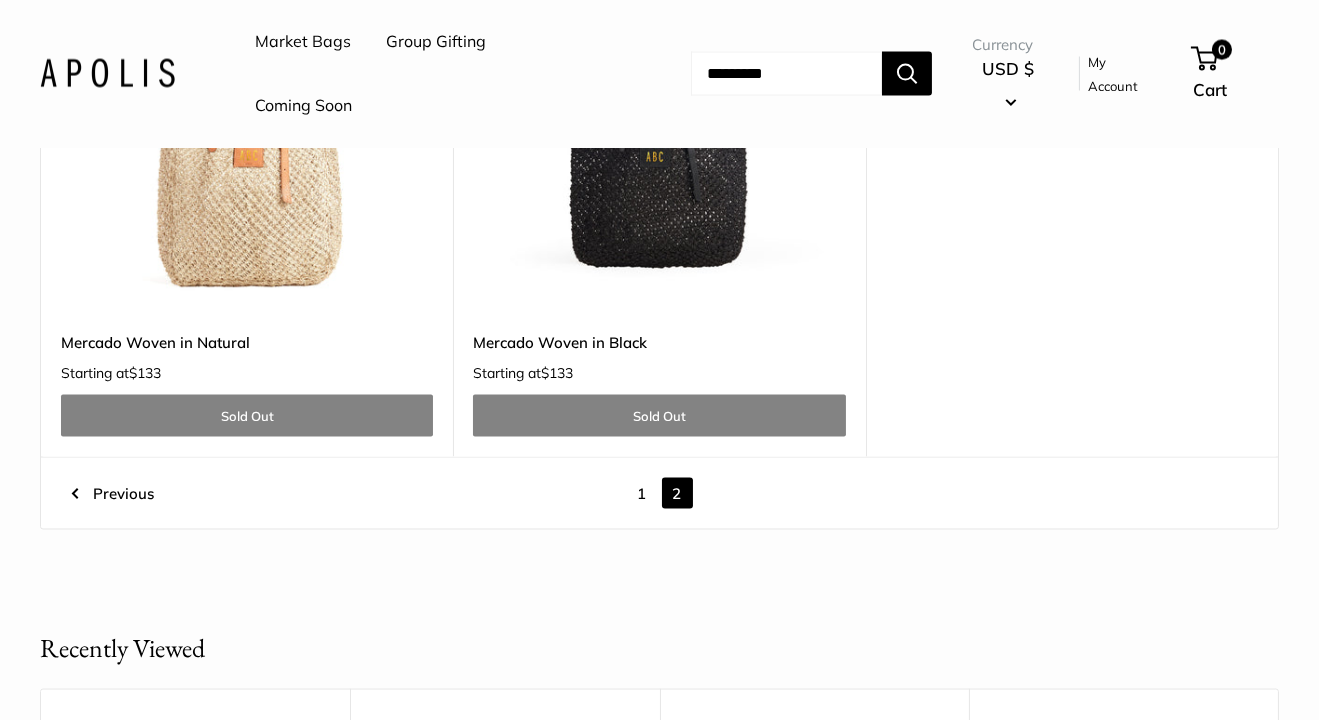 scroll, scrollTop: 5500, scrollLeft: 0, axis: vertical 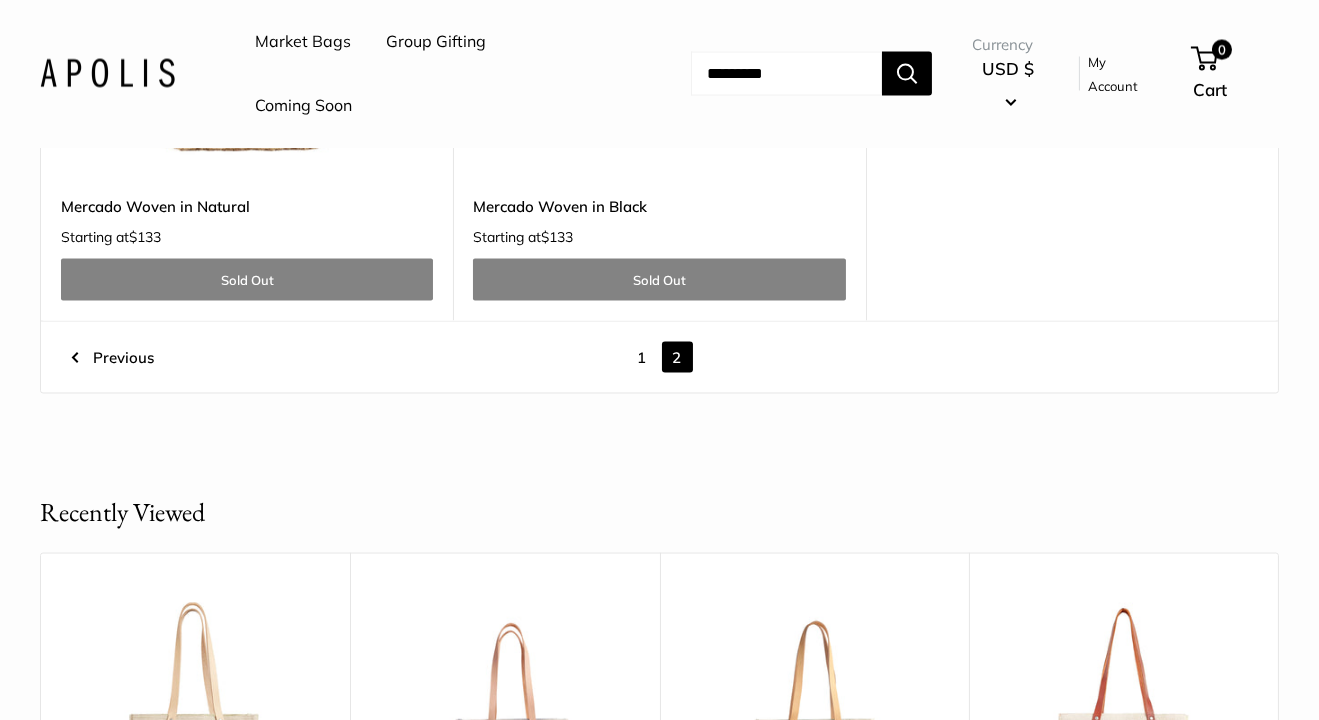click on "1" at bounding box center (642, 357) 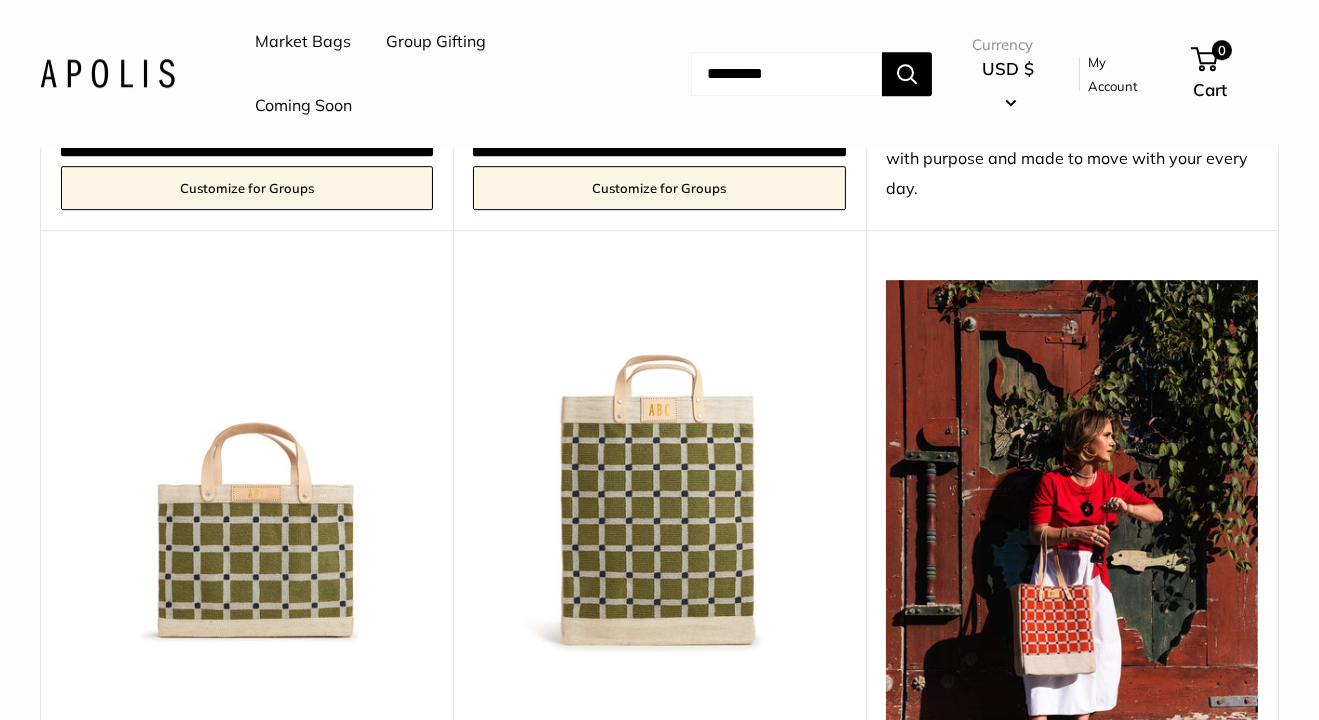 scroll, scrollTop: 10024, scrollLeft: 0, axis: vertical 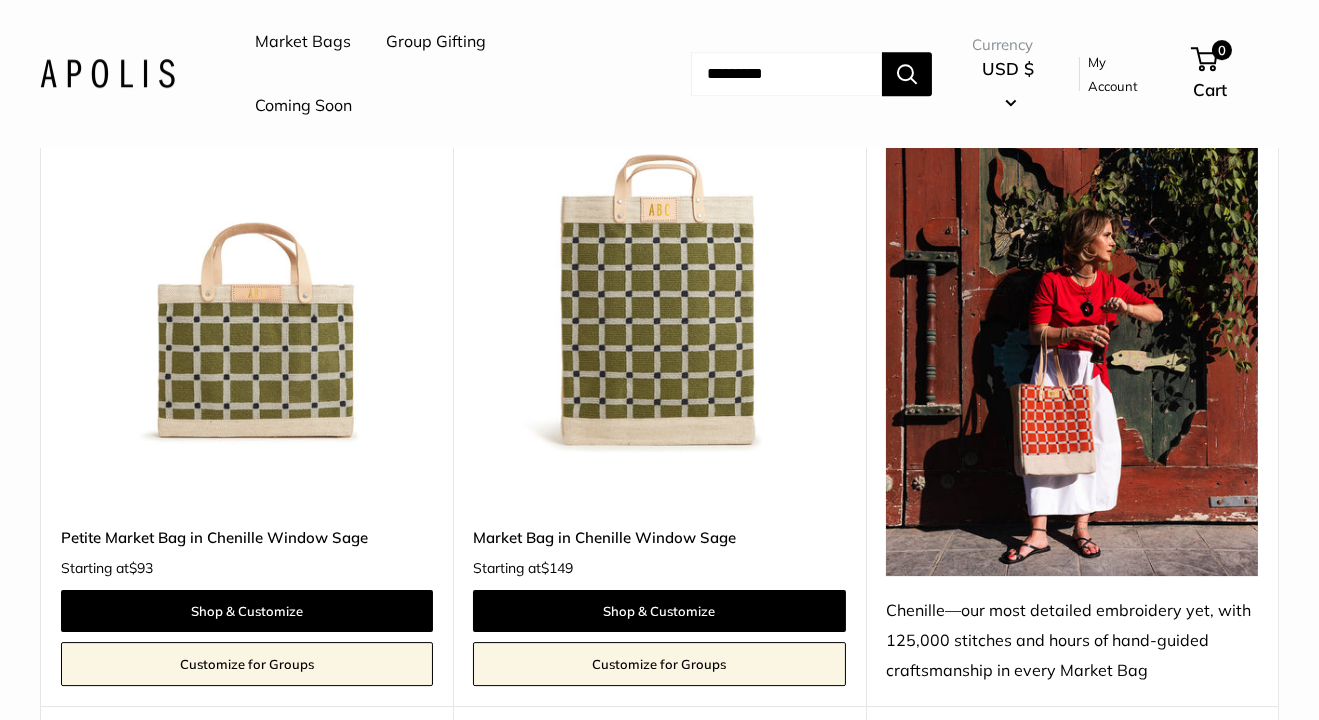 click at bounding box center (0, 0) 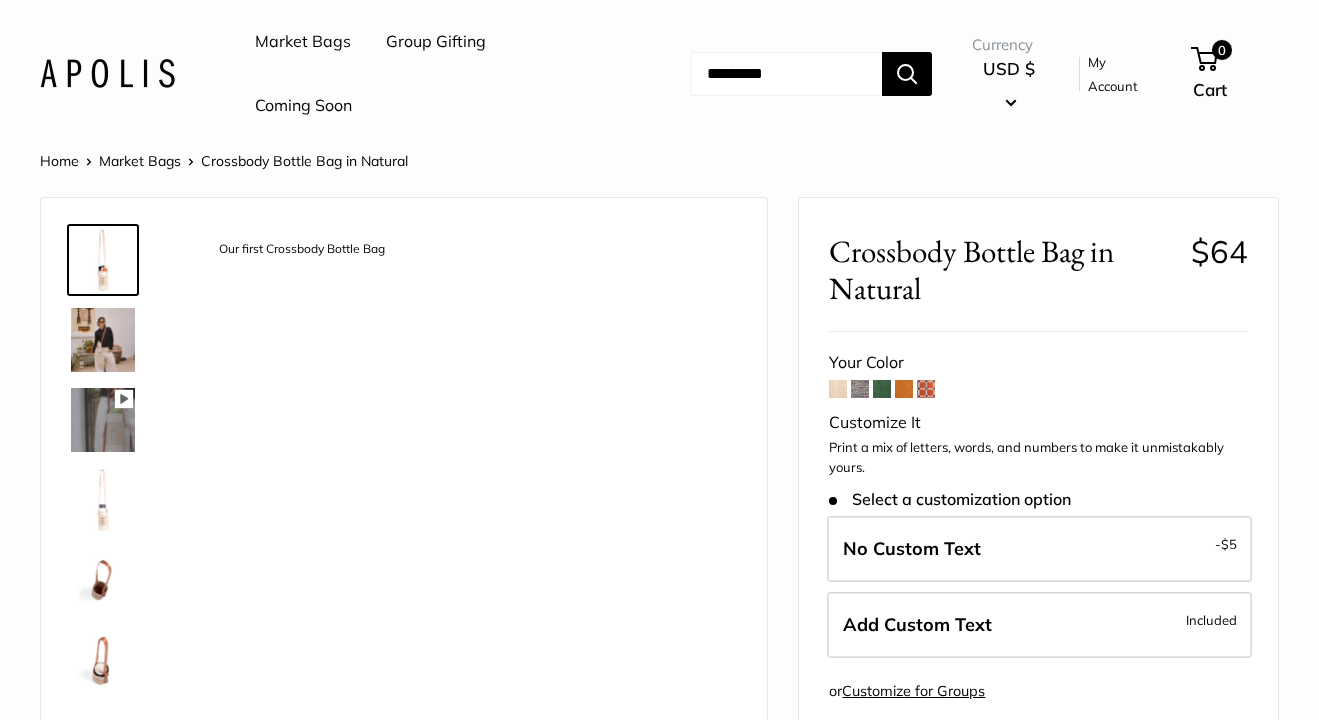 scroll, scrollTop: 0, scrollLeft: 0, axis: both 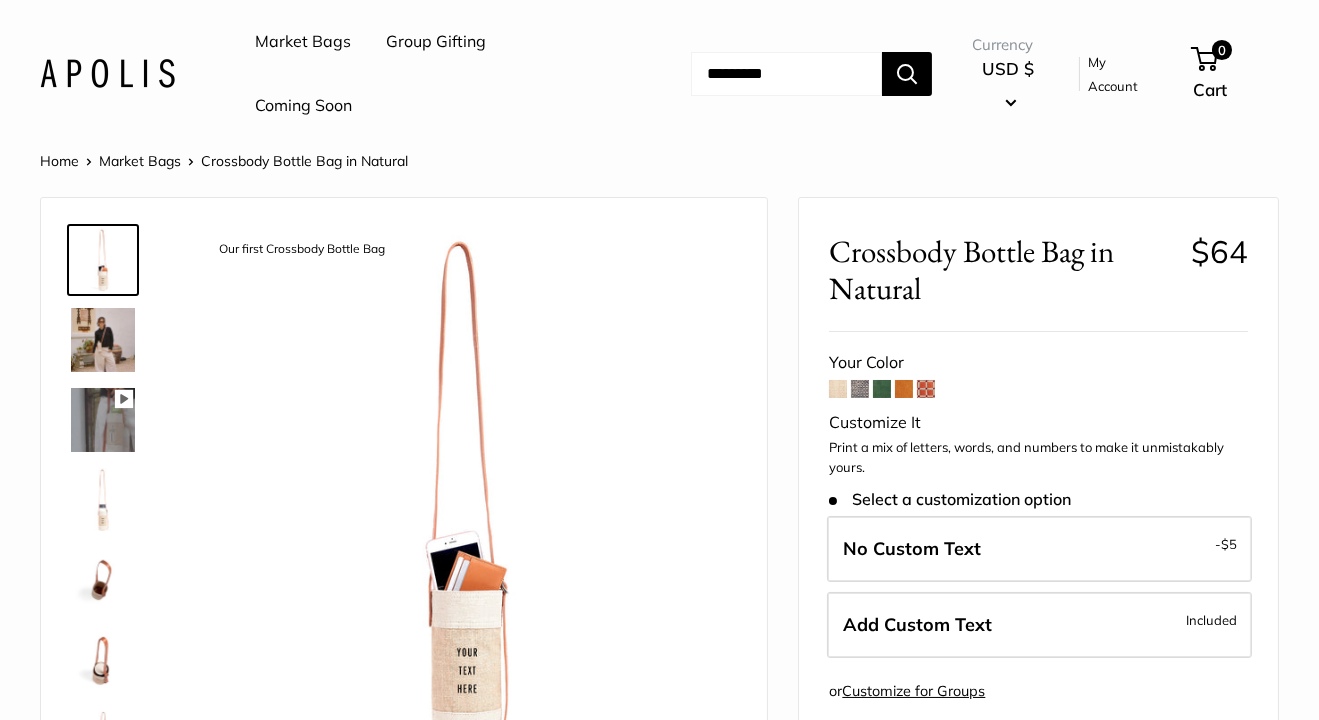 click at bounding box center [882, 389] 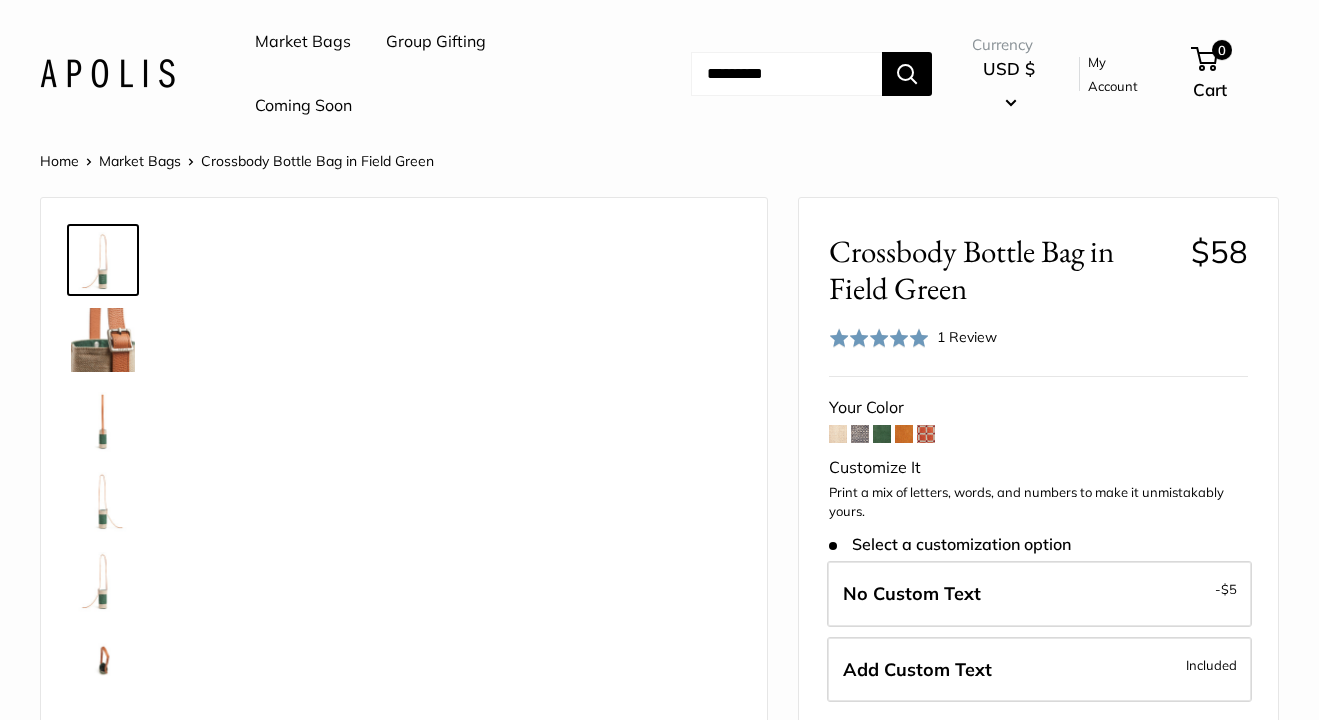 scroll, scrollTop: 0, scrollLeft: 0, axis: both 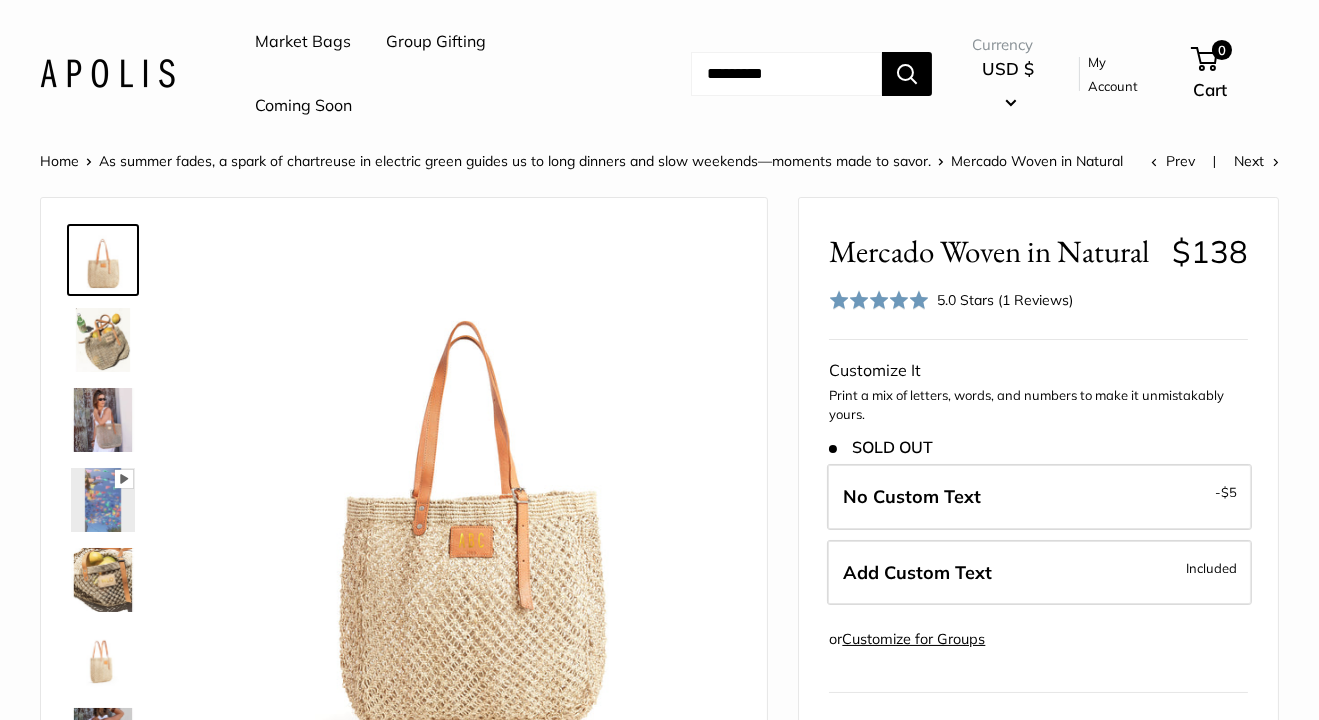 click at bounding box center (103, 420) 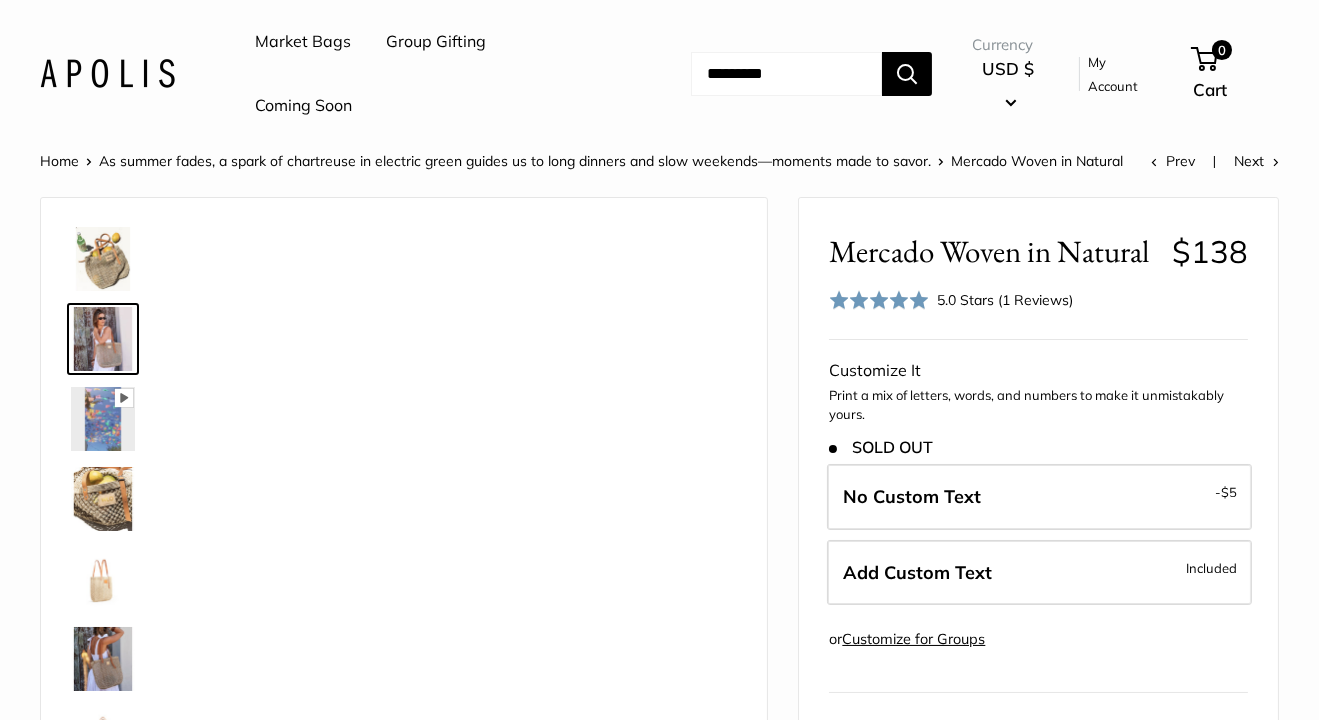 scroll, scrollTop: 100, scrollLeft: 0, axis: vertical 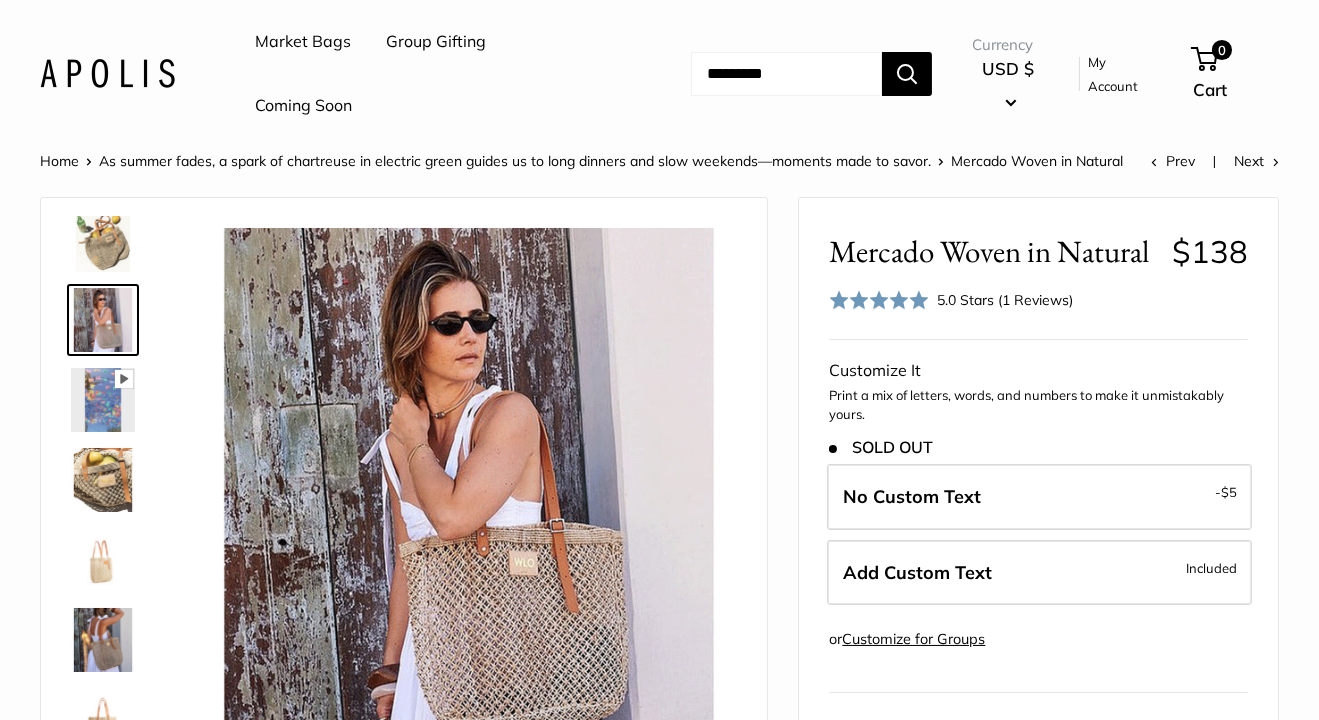 click at bounding box center [103, 480] 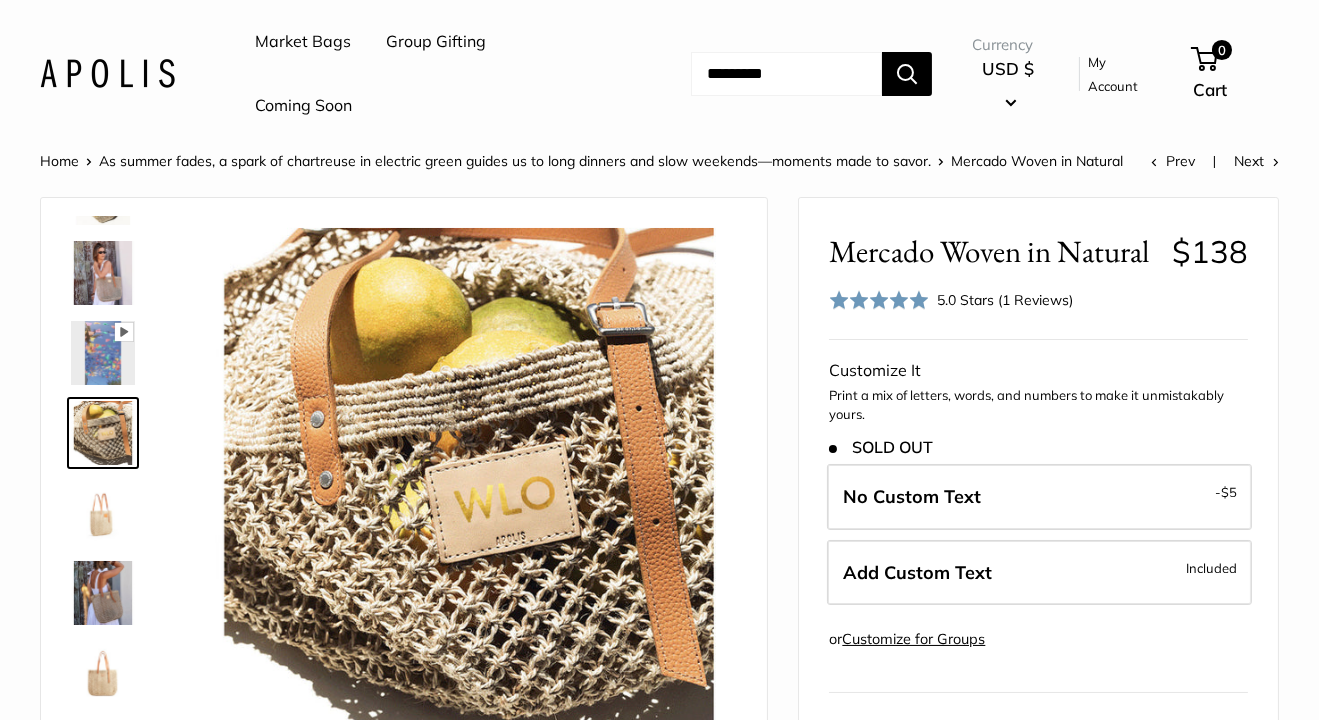 scroll, scrollTop: 0, scrollLeft: 0, axis: both 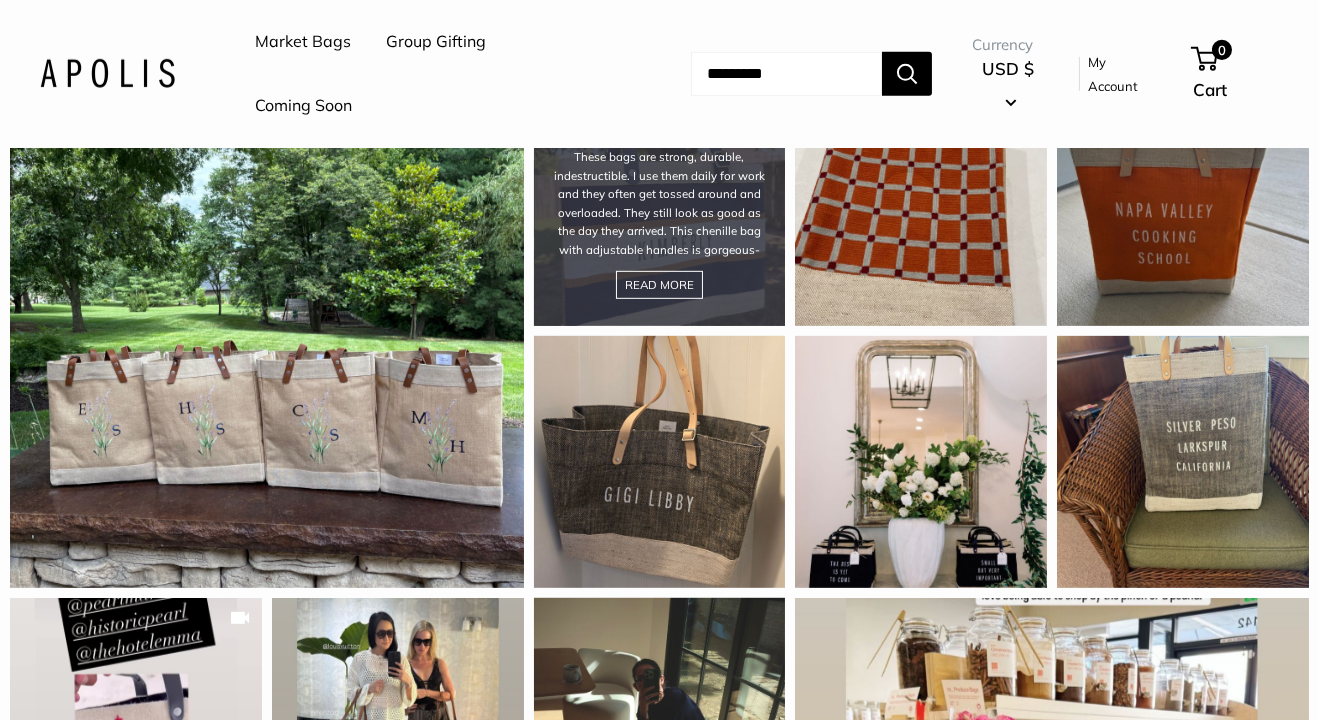 click on "I have several Apolis market  bags. These bags are strong, durable, indestructible. I use them daily for work and they often get tossed around and overloaded. They still look as good as the day they arrived.  This chenille bag with adjustable handles is gorgeous- very well made- the adjustable handles offer such versatility . This bag is the ‘dressier’ version of my others. The chenille is softer and so pretty. The leather adjustable straps are color matched to the bag and add character.  Five star product!
READ MORE" at bounding box center (660, 201) 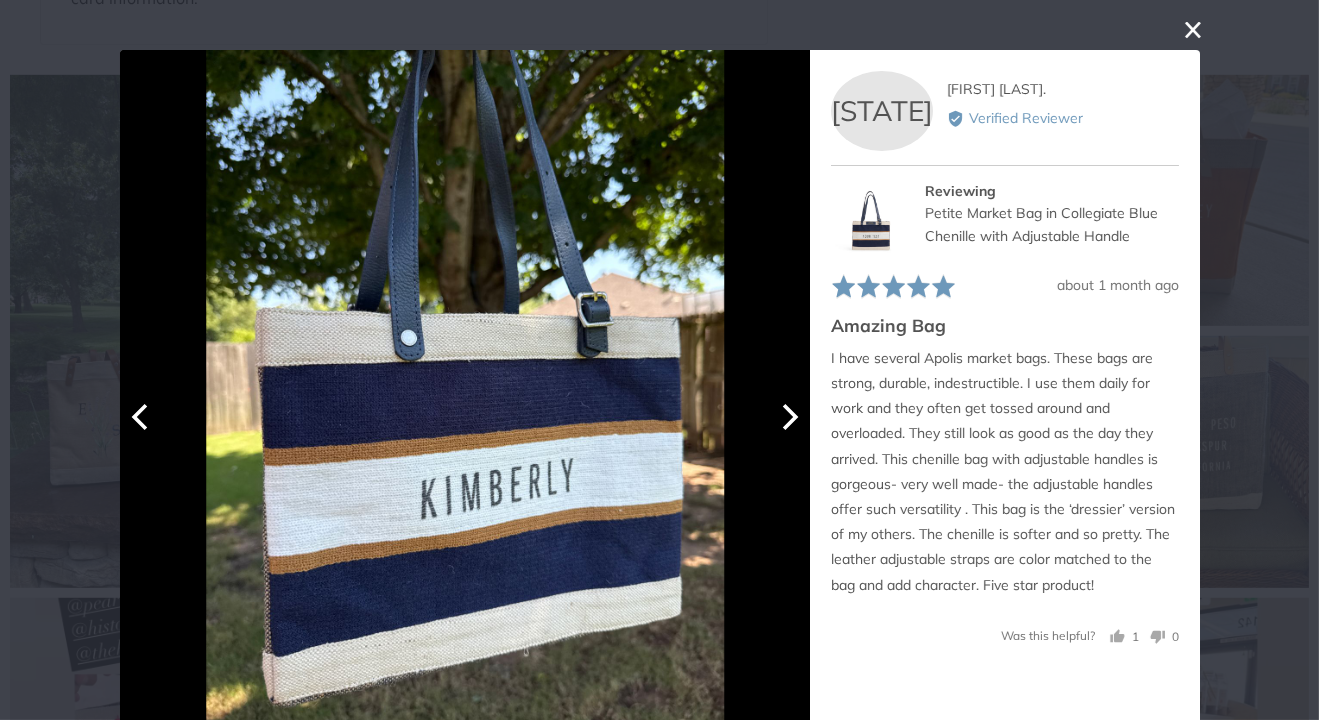 scroll, scrollTop: 0, scrollLeft: 0, axis: both 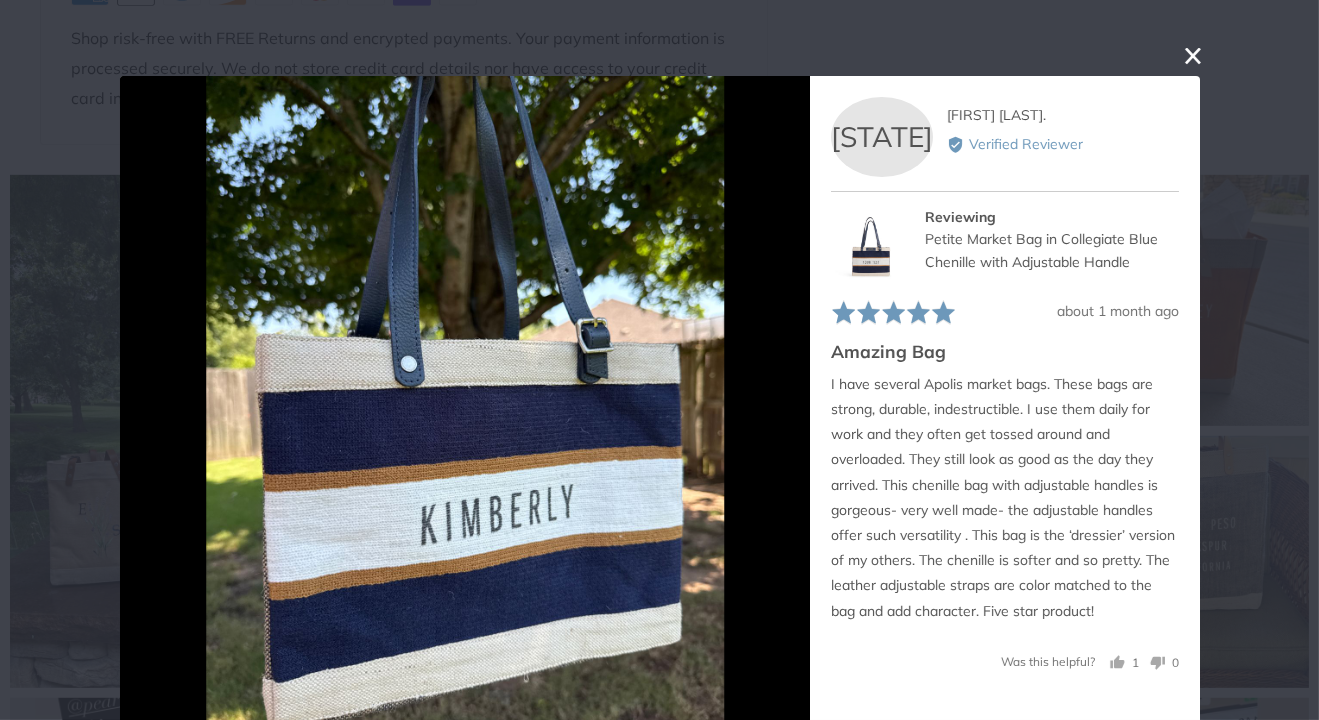 click at bounding box center (1193, 56) 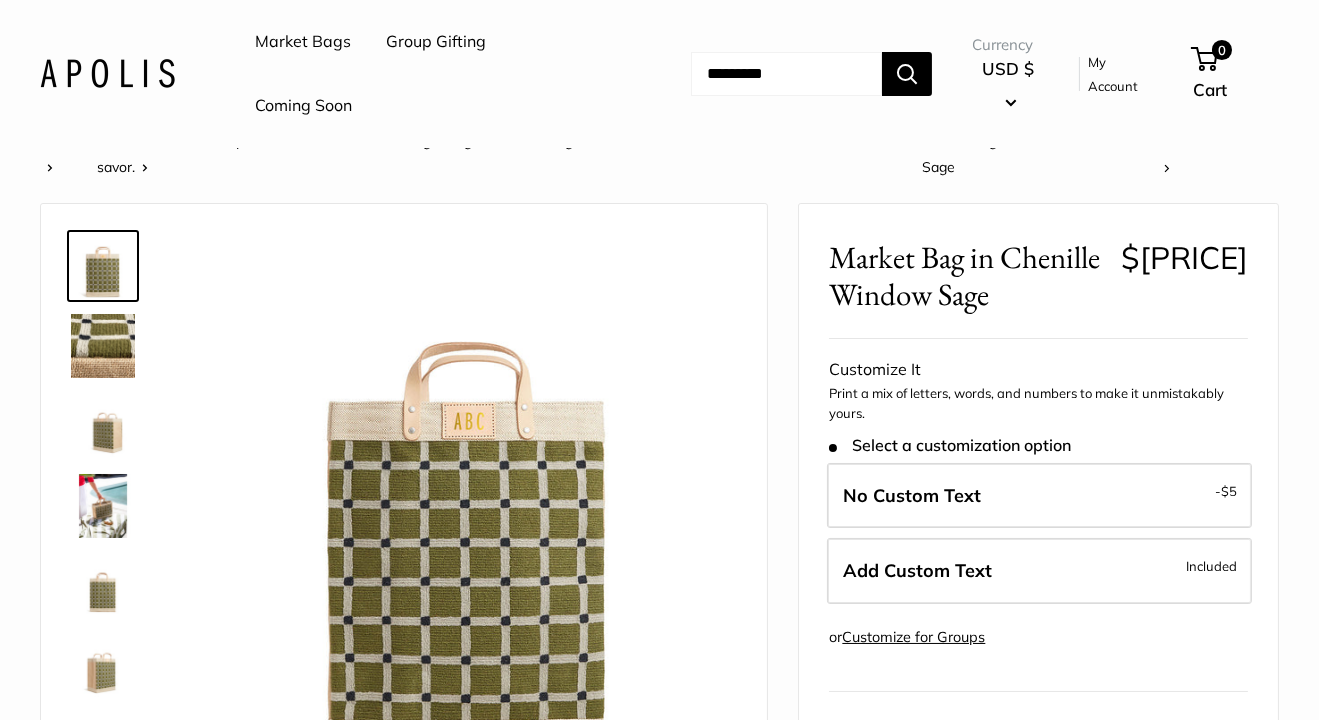 scroll, scrollTop: 0, scrollLeft: 0, axis: both 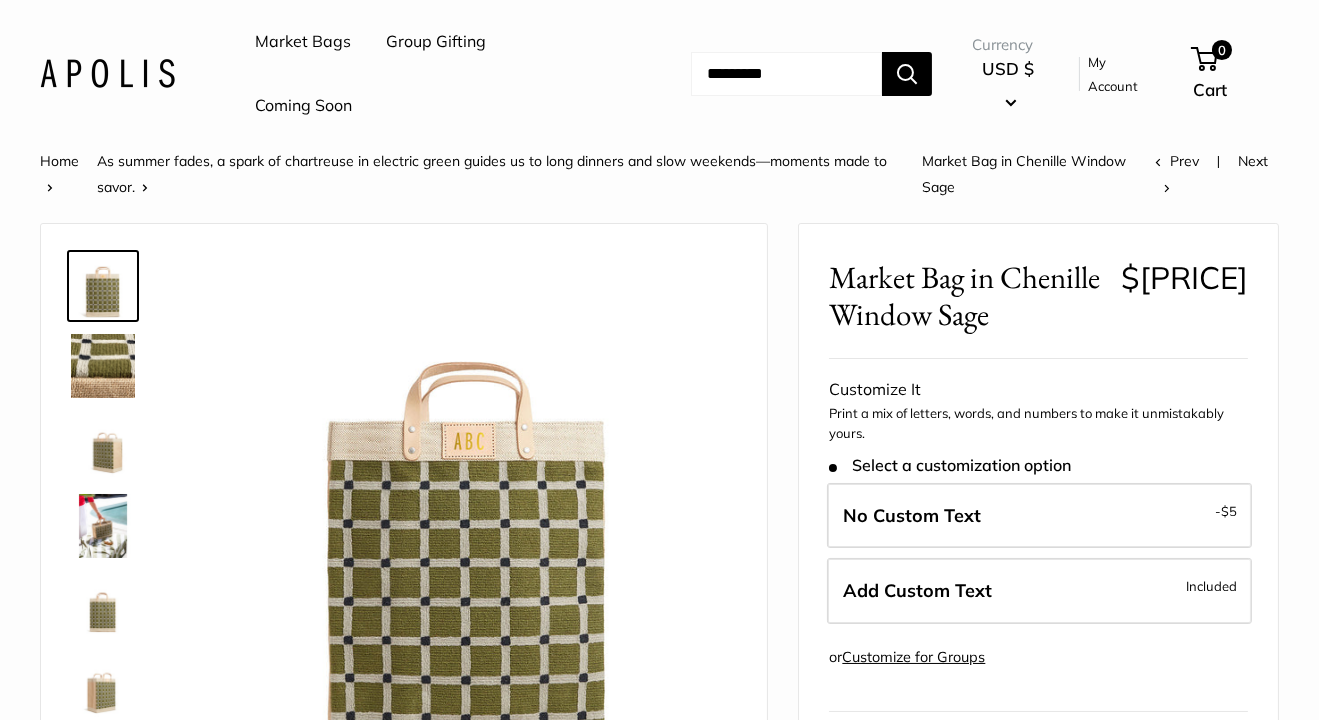 click on "Market Bags" at bounding box center (303, 42) 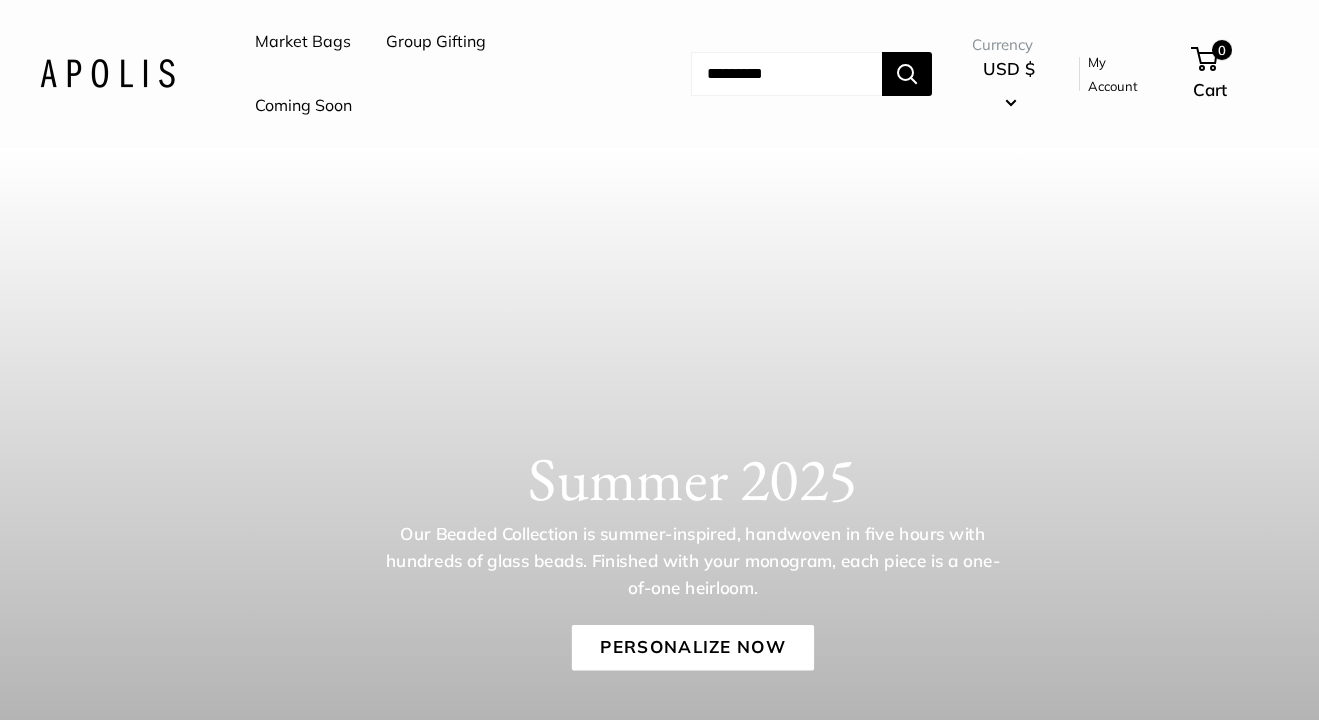 scroll, scrollTop: 0, scrollLeft: 0, axis: both 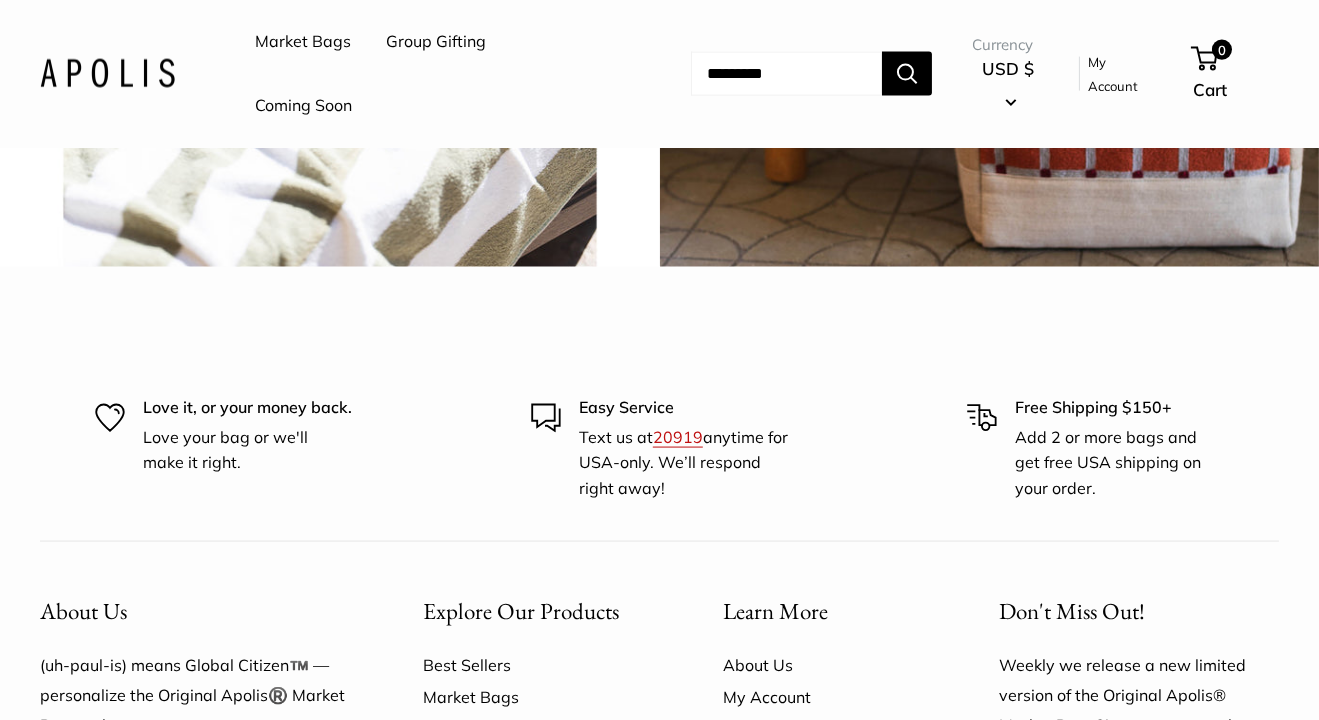click on "chenille brick" at bounding box center [989, -63] 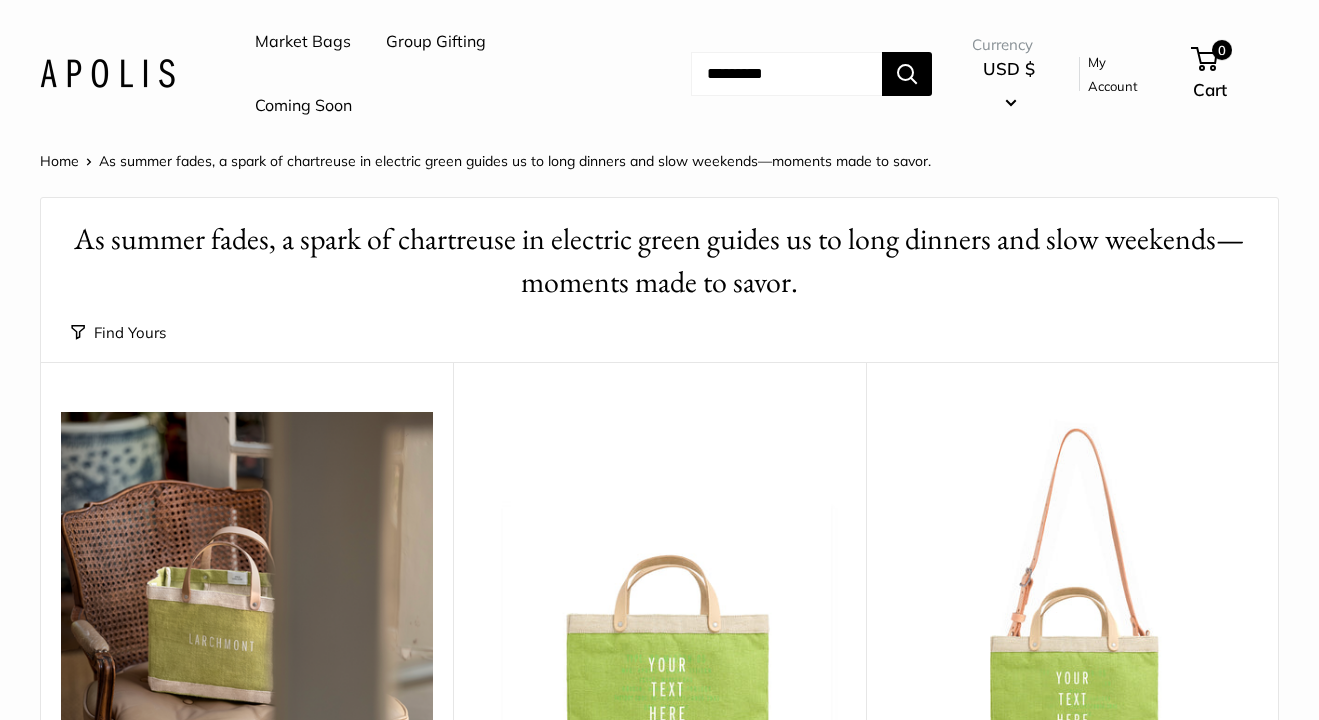 scroll, scrollTop: 0, scrollLeft: 0, axis: both 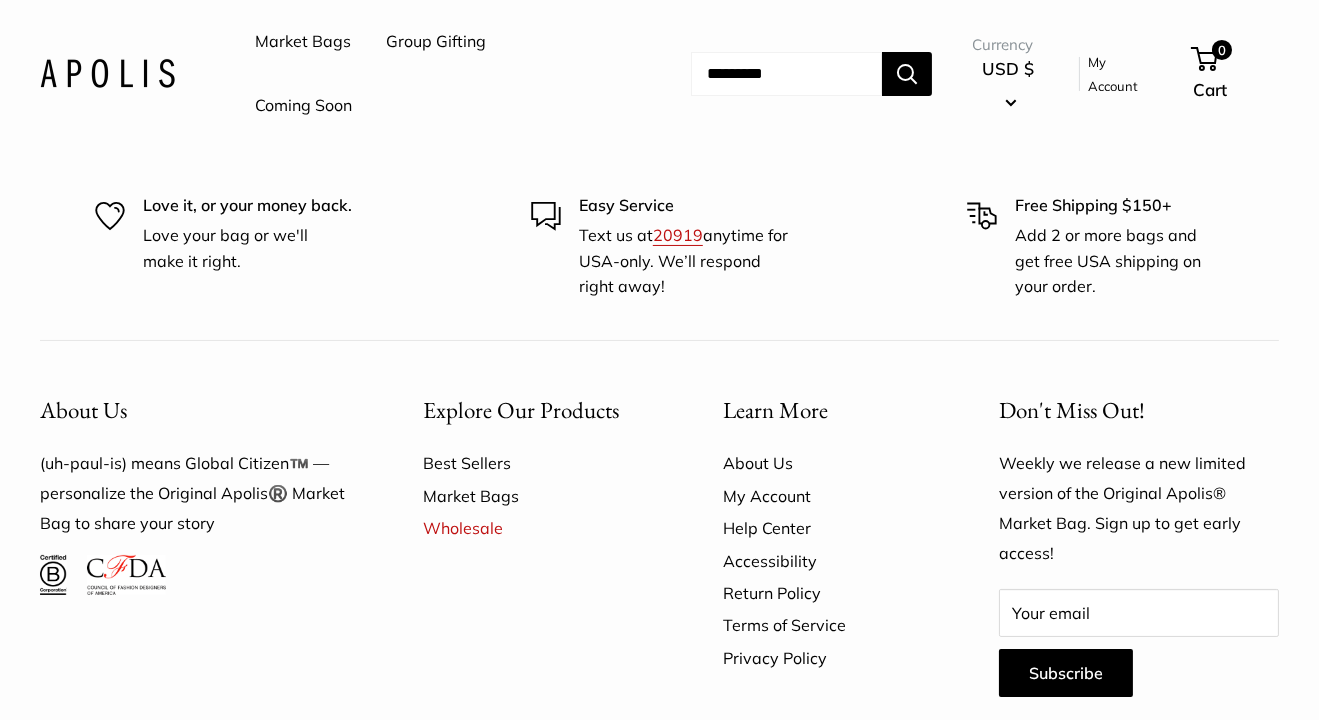 click on "Best Sellers" at bounding box center (538, 463) 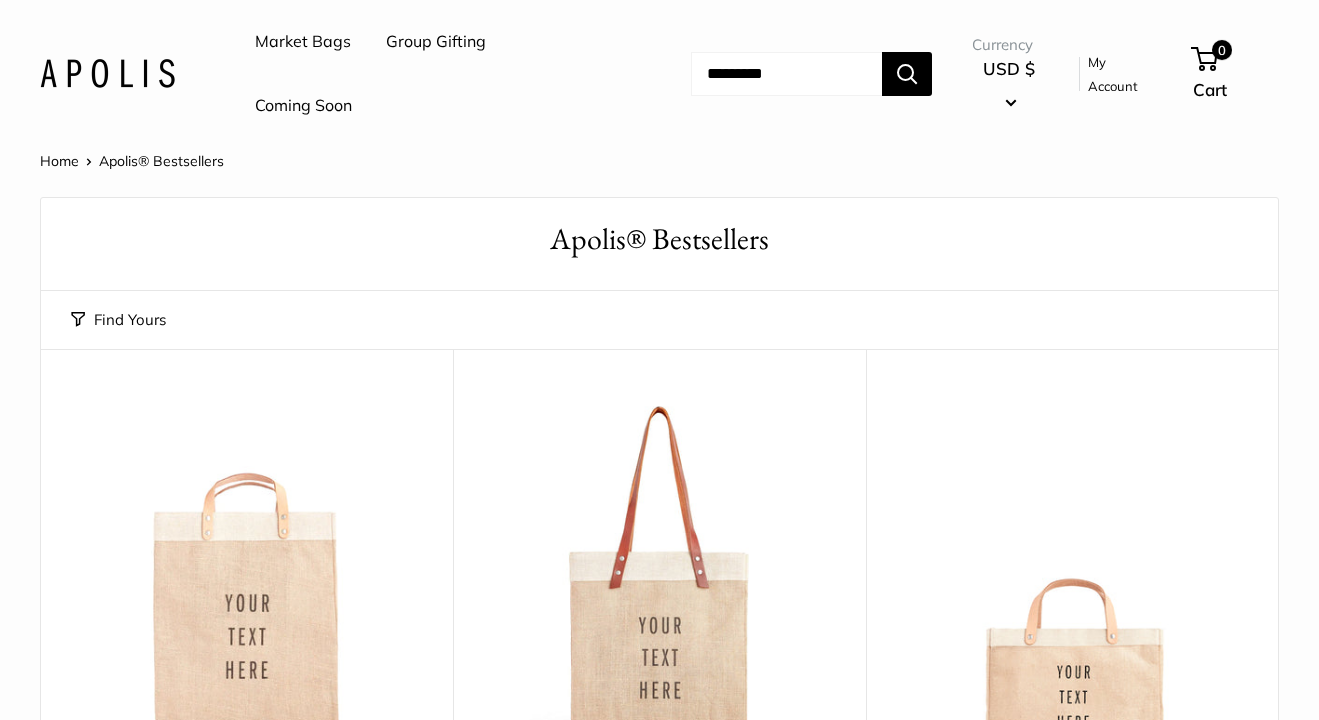 scroll, scrollTop: 0, scrollLeft: 0, axis: both 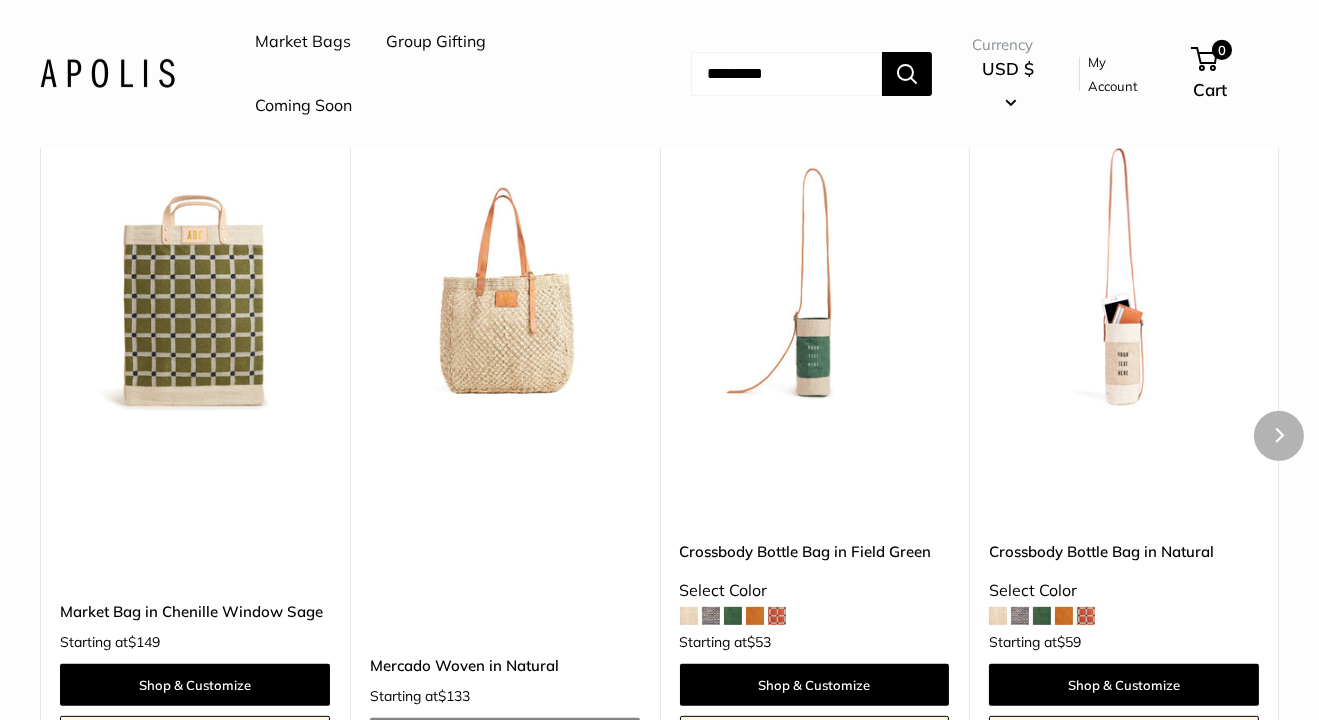 click at bounding box center (0, 0) 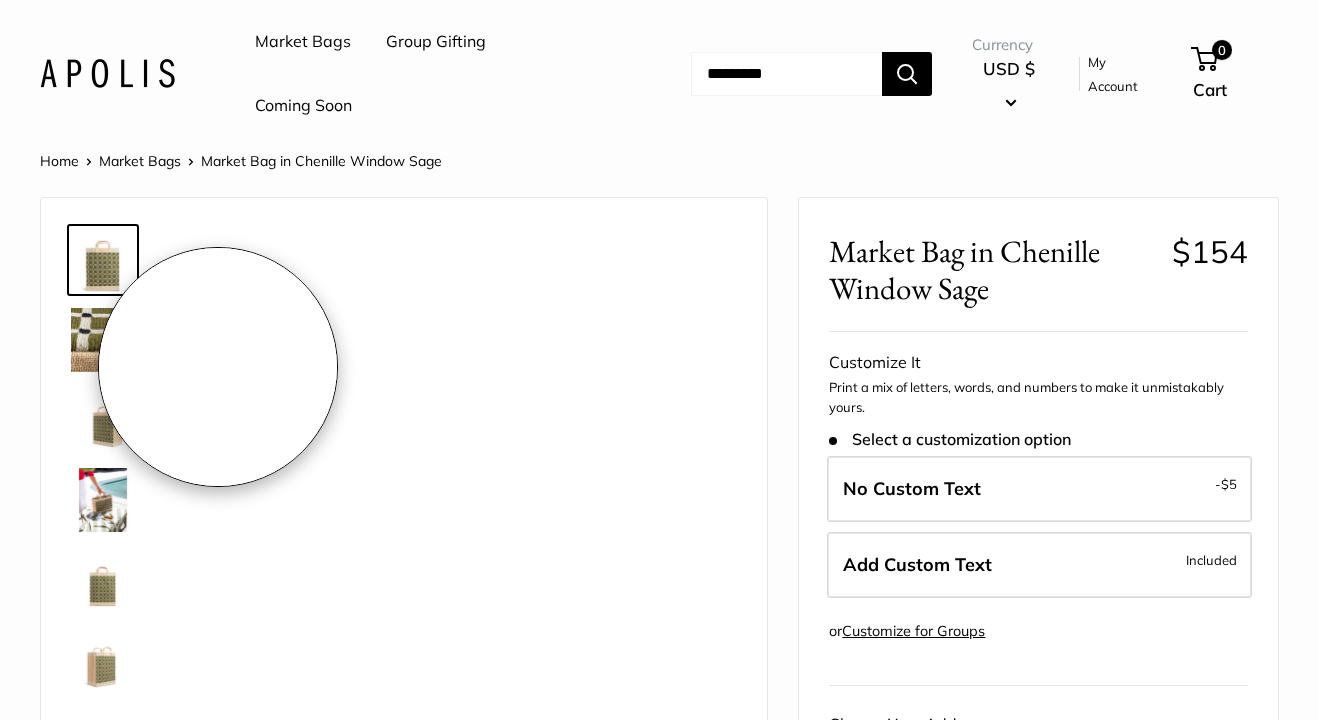 scroll, scrollTop: 0, scrollLeft: 0, axis: both 